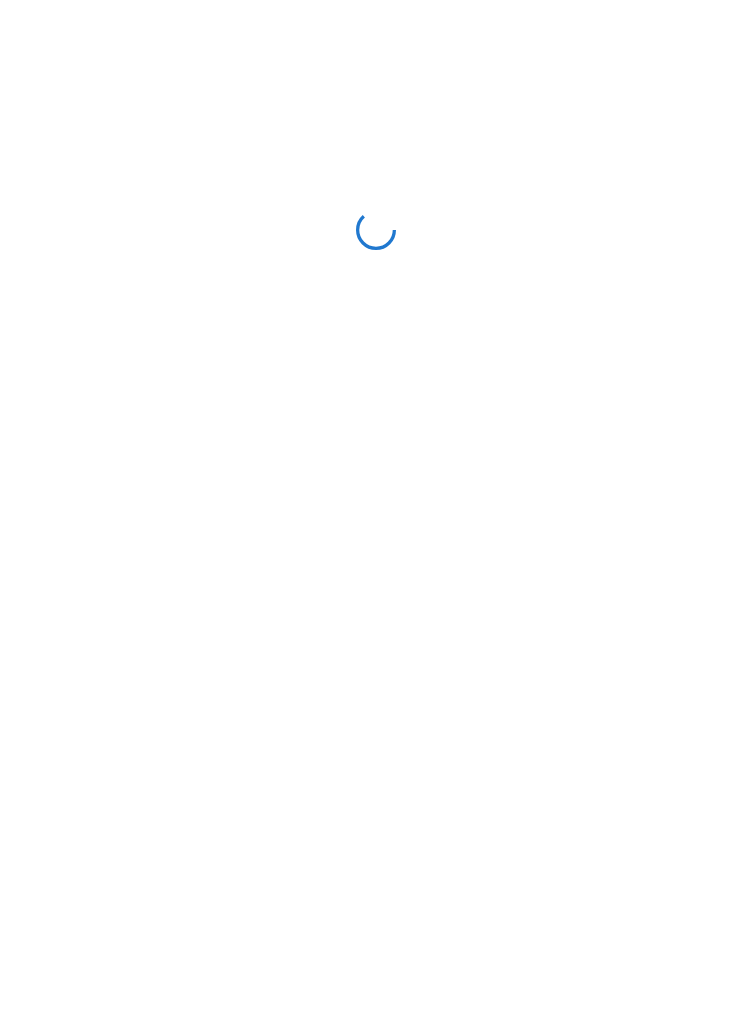 scroll, scrollTop: 0, scrollLeft: 0, axis: both 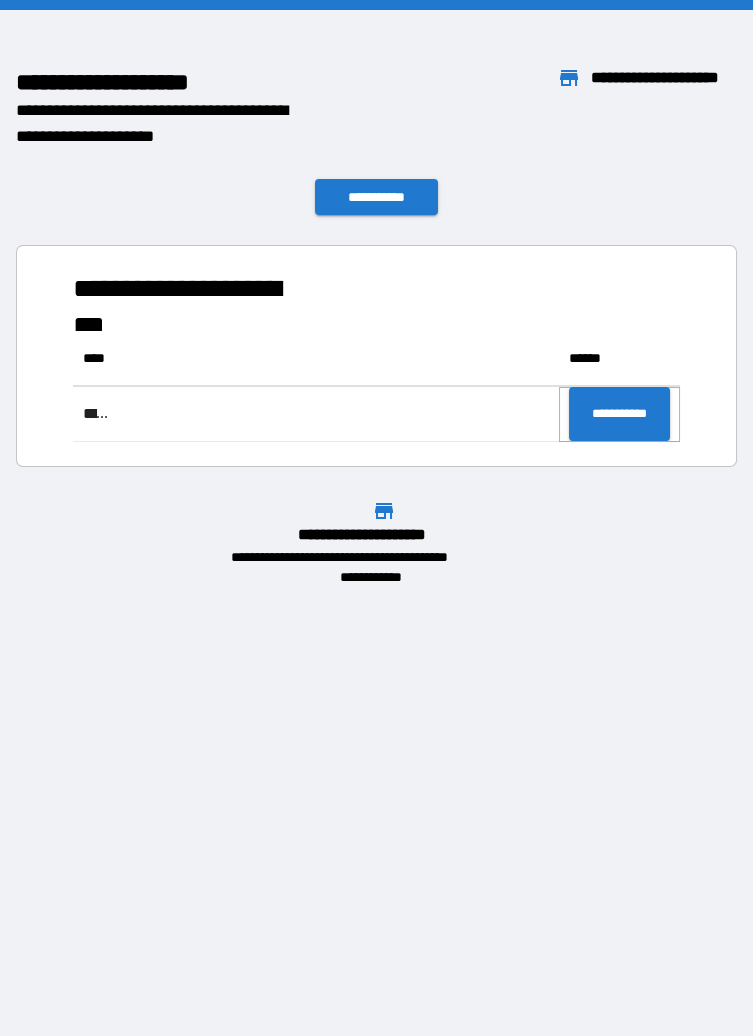 click on "**********" at bounding box center [619, 414] 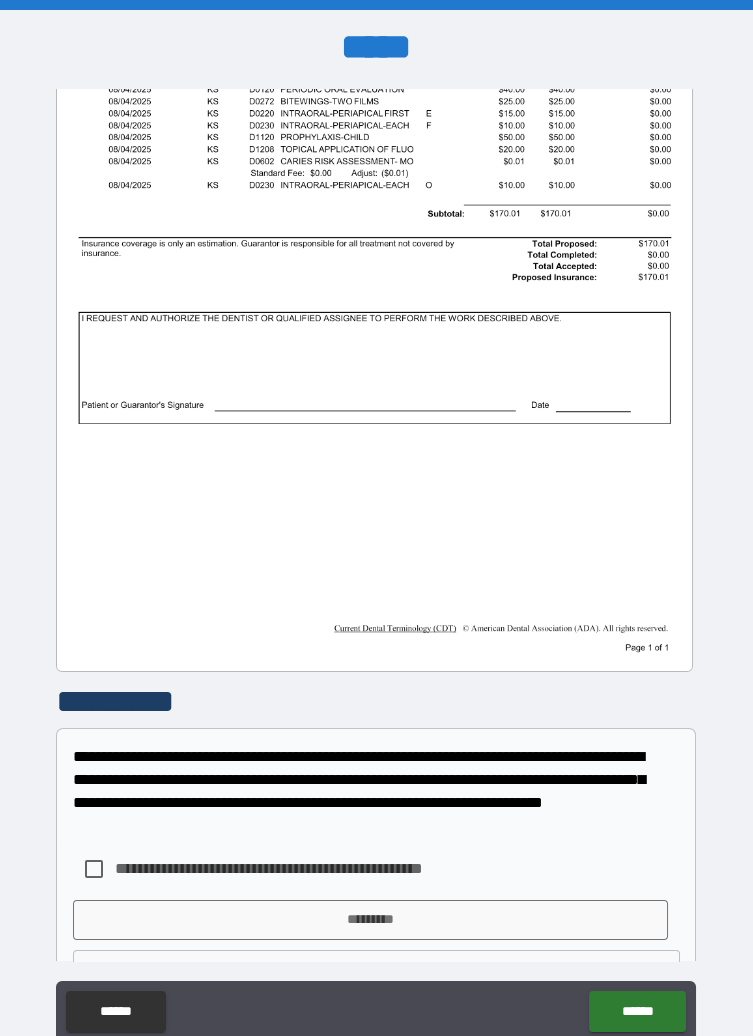 scroll, scrollTop: 318, scrollLeft: 0, axis: vertical 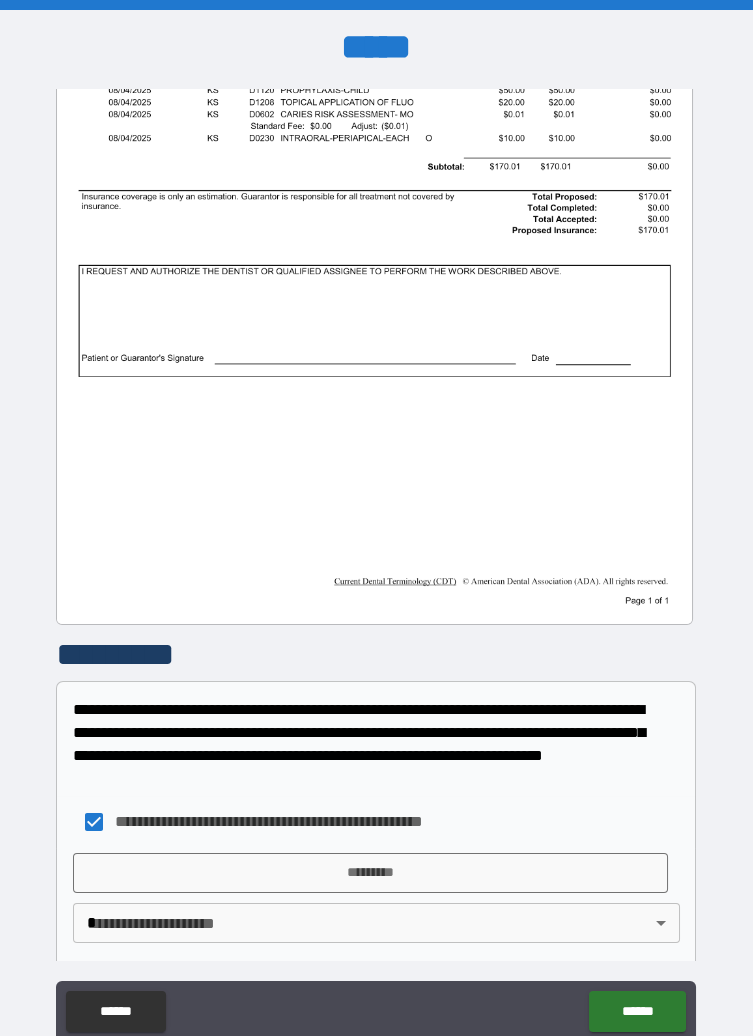 click on "*********" at bounding box center [370, 873] 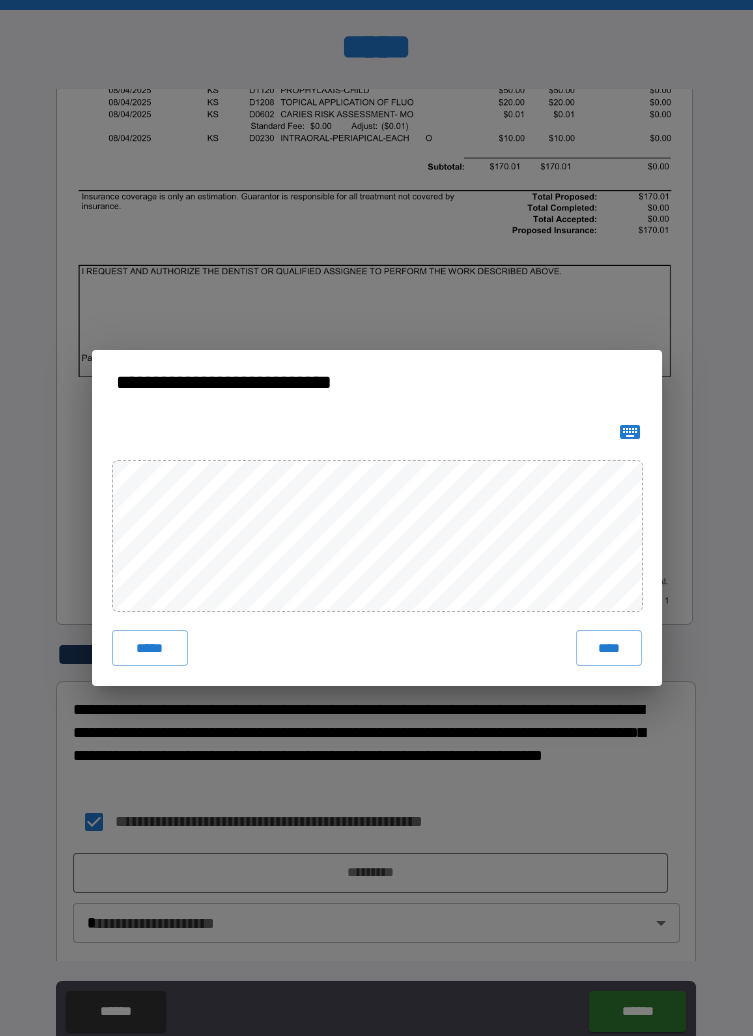 click on "*****" at bounding box center [150, 648] 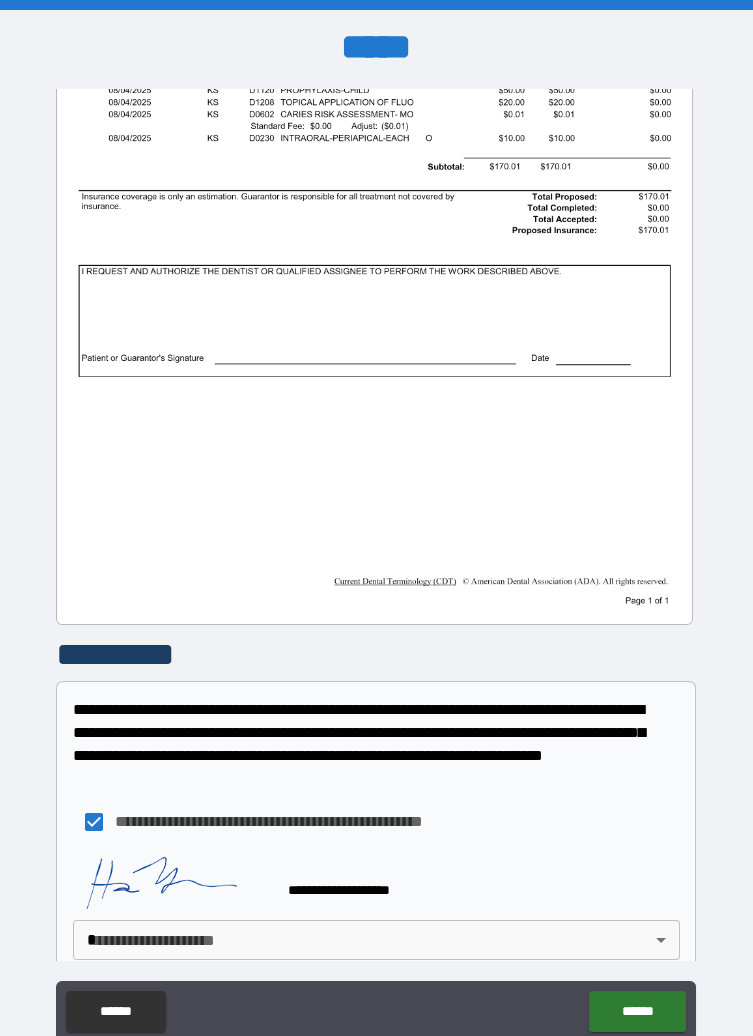 click on "**********" at bounding box center (376, 566) 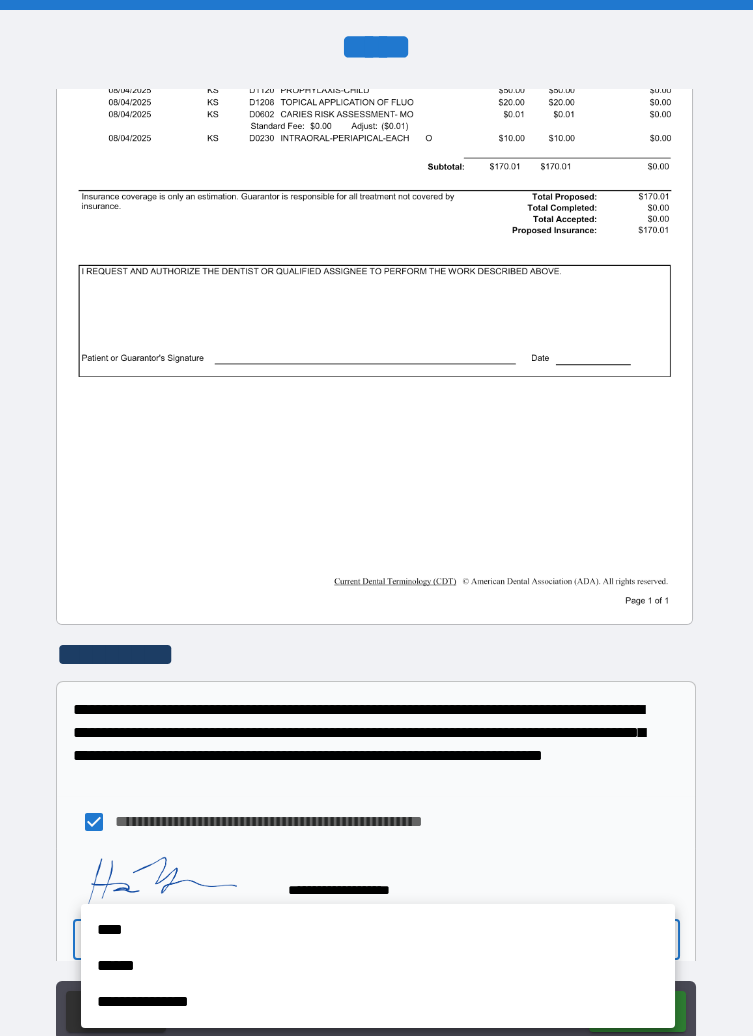 click on "**********" at bounding box center [378, 1002] 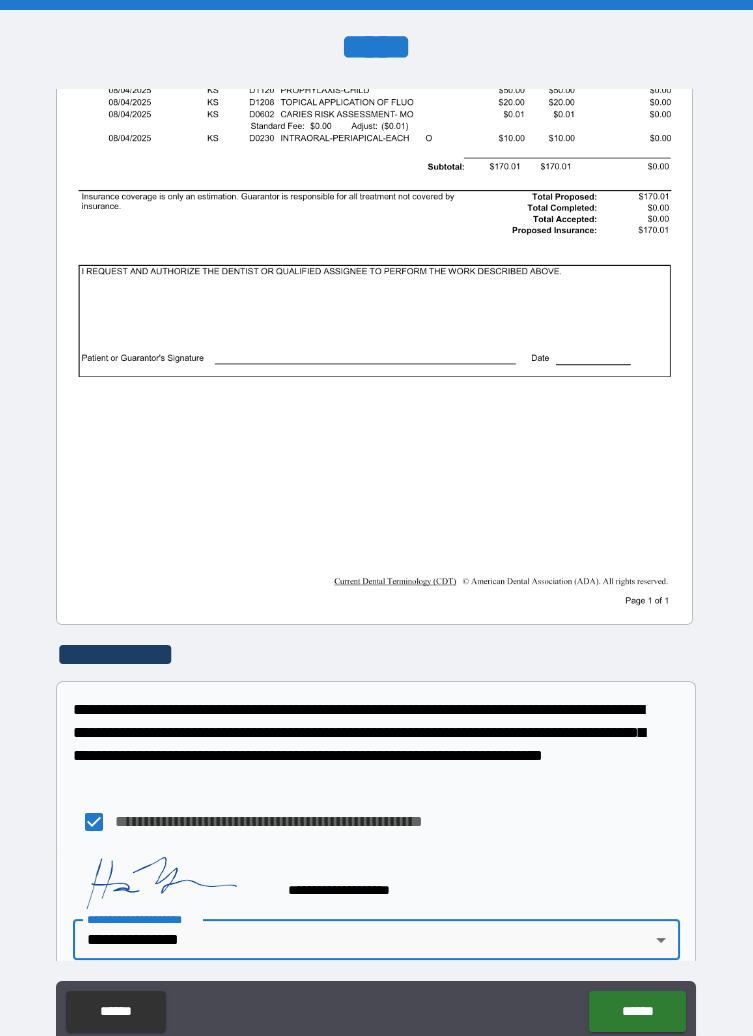click on "******" at bounding box center (637, 1011) 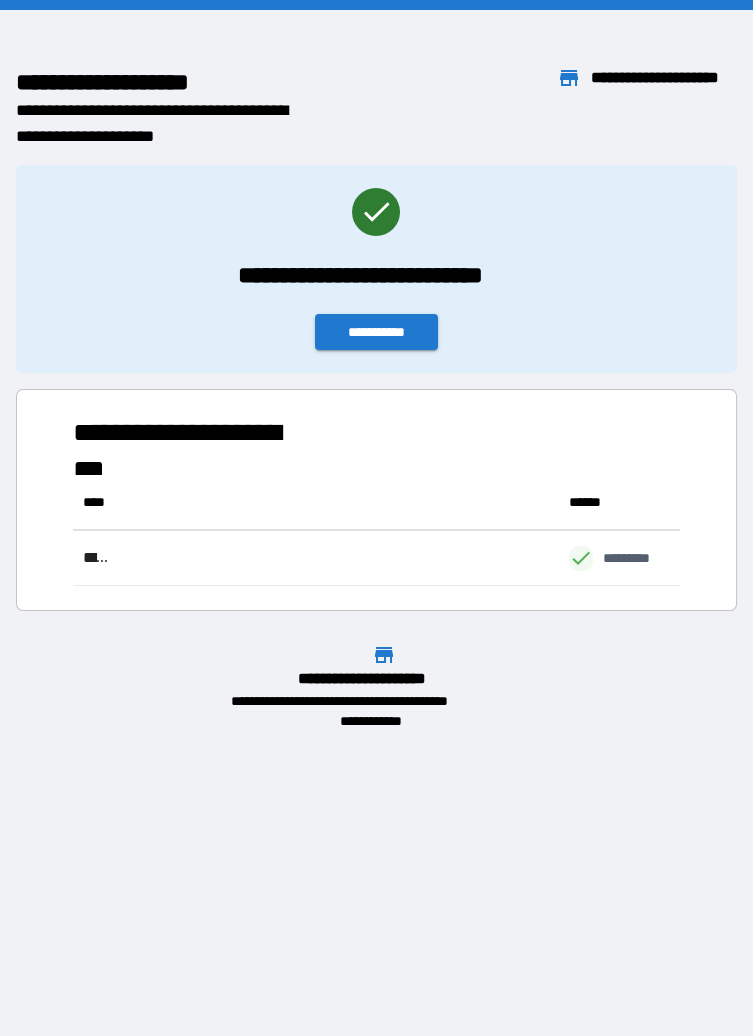 scroll, scrollTop: 0, scrollLeft: 0, axis: both 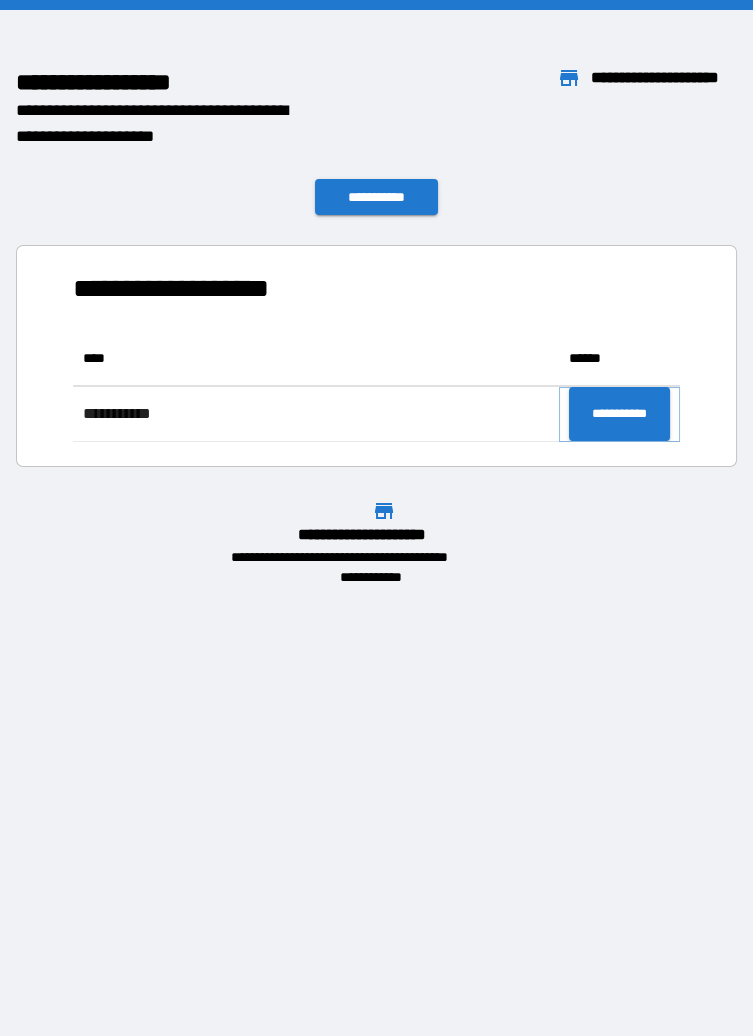click on "**********" at bounding box center (619, 414) 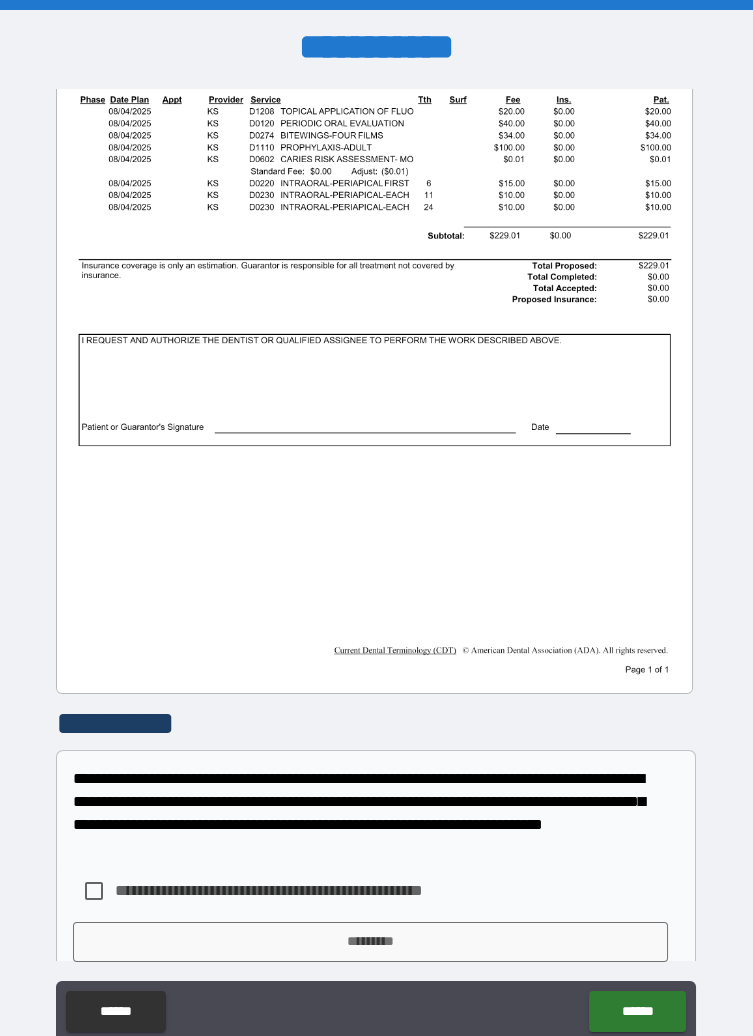 scroll, scrollTop: 250, scrollLeft: 0, axis: vertical 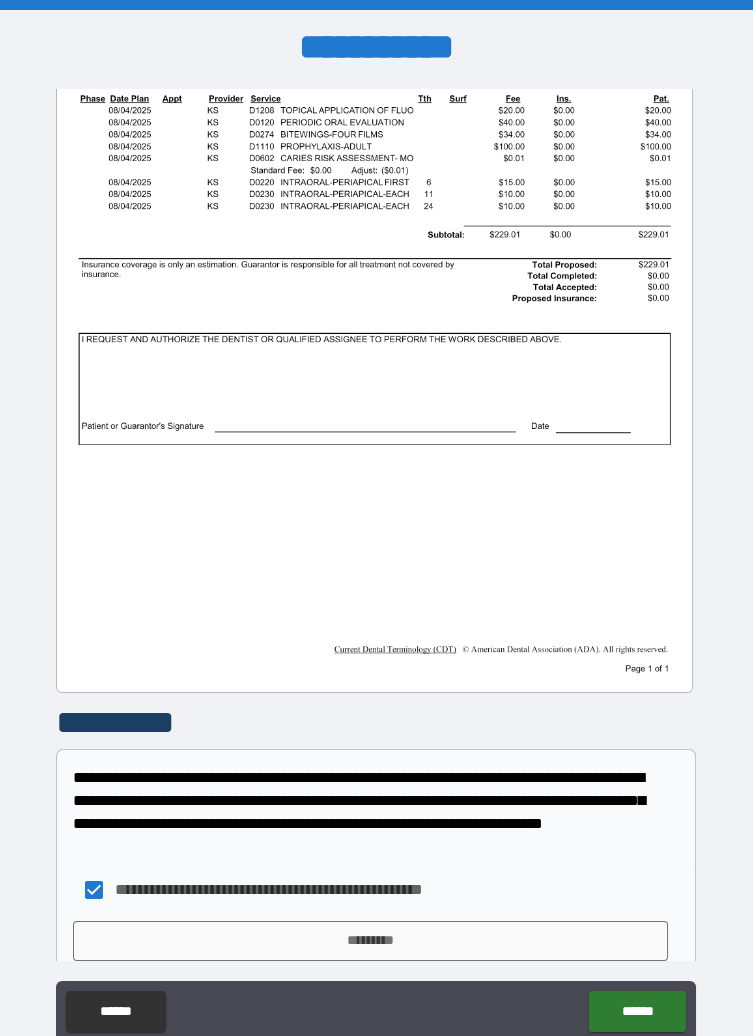 click on "*********" at bounding box center (370, 941) 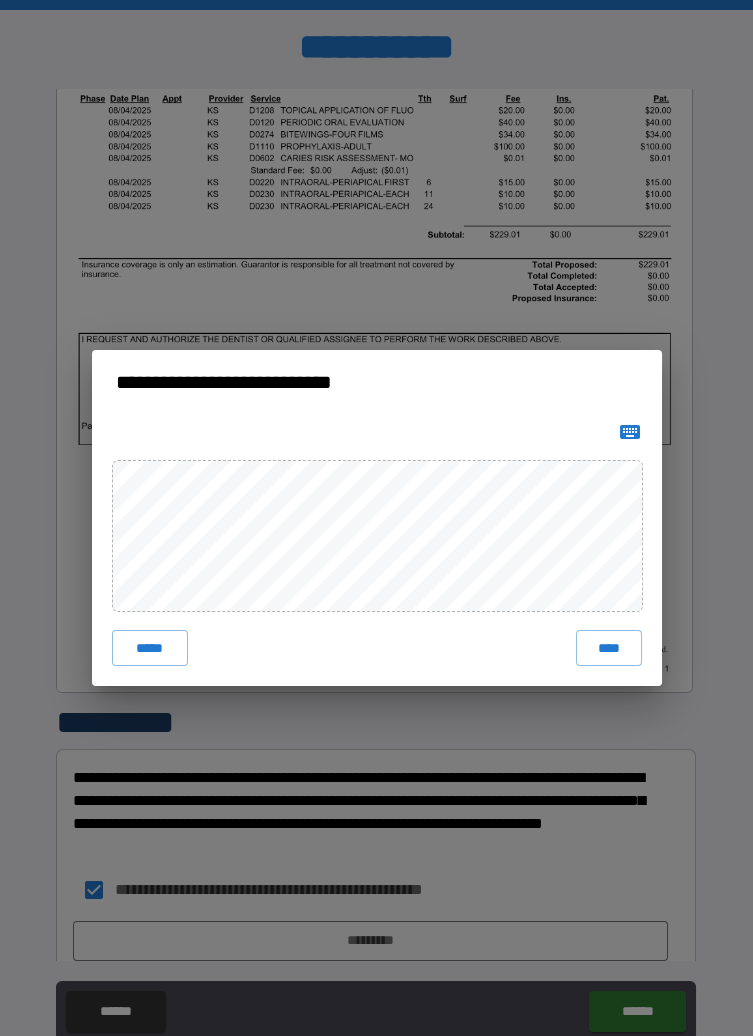 click on "****" at bounding box center [608, 648] 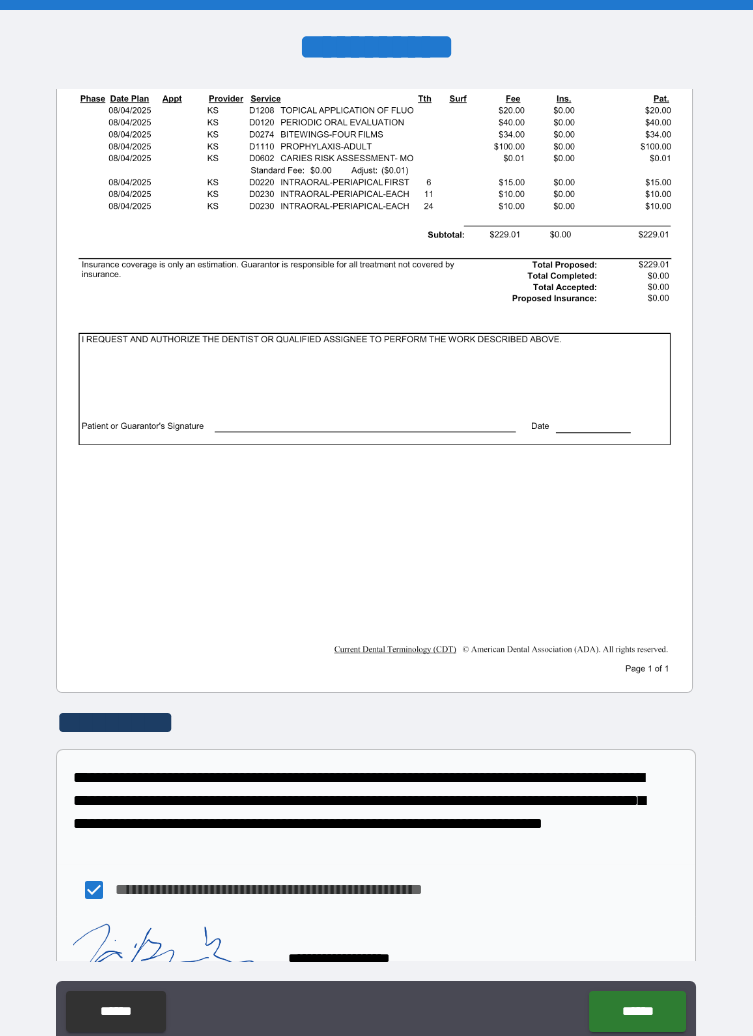 click on "******" at bounding box center [637, 1011] 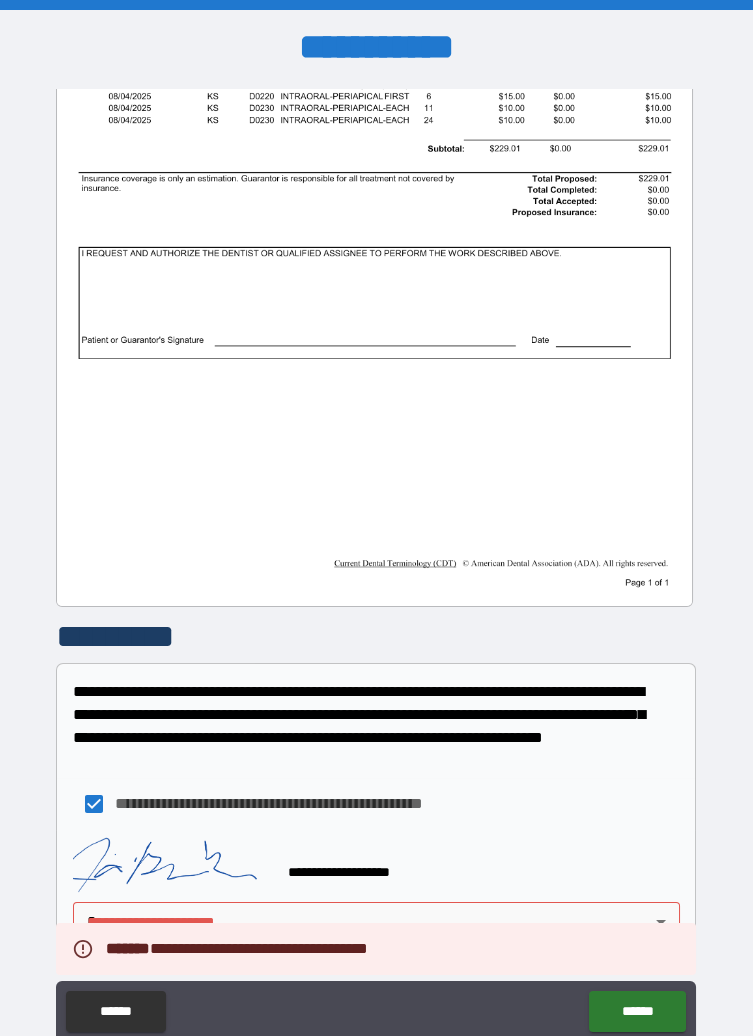 scroll, scrollTop: 334, scrollLeft: 0, axis: vertical 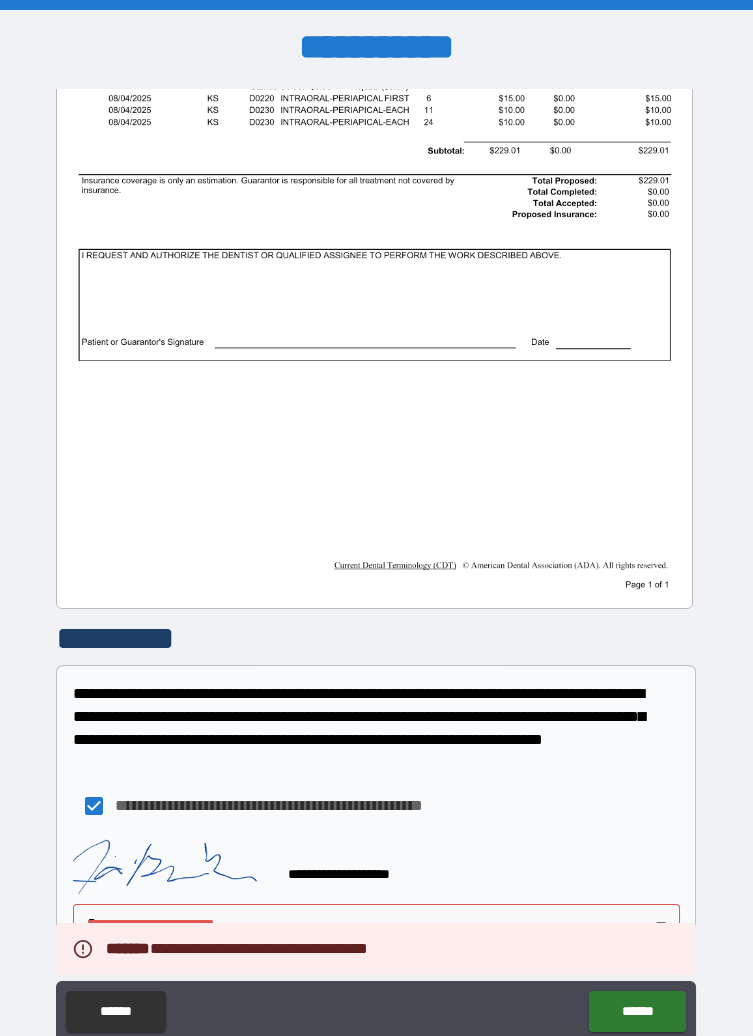 click on "**********" at bounding box center (376, 566) 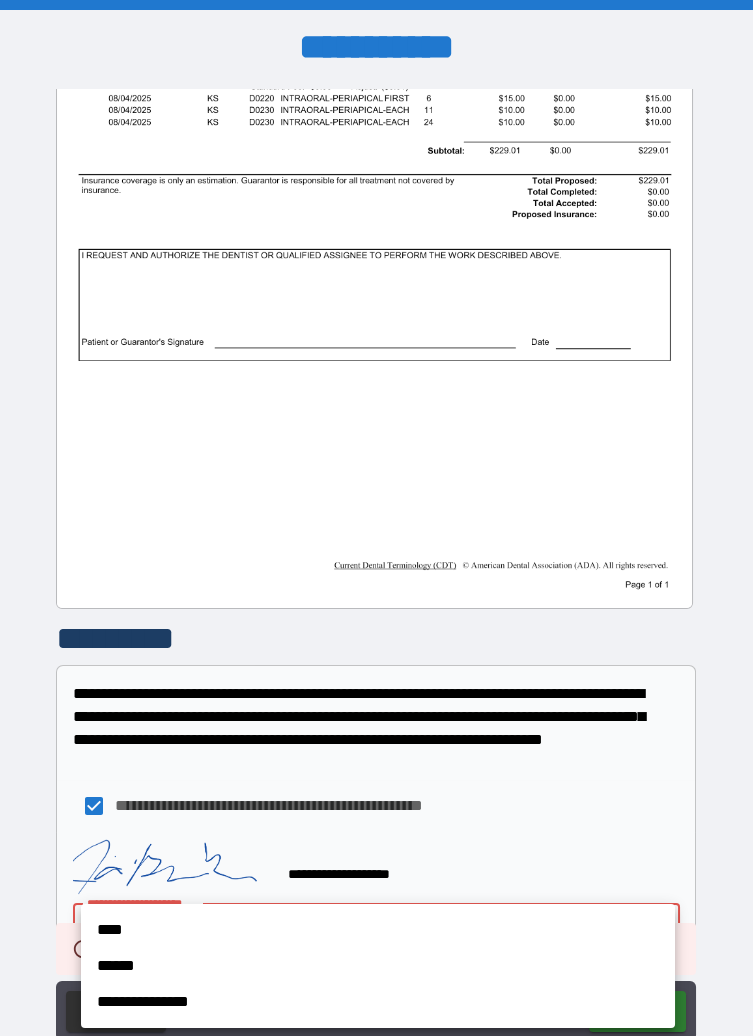 click on "****" at bounding box center [378, 930] 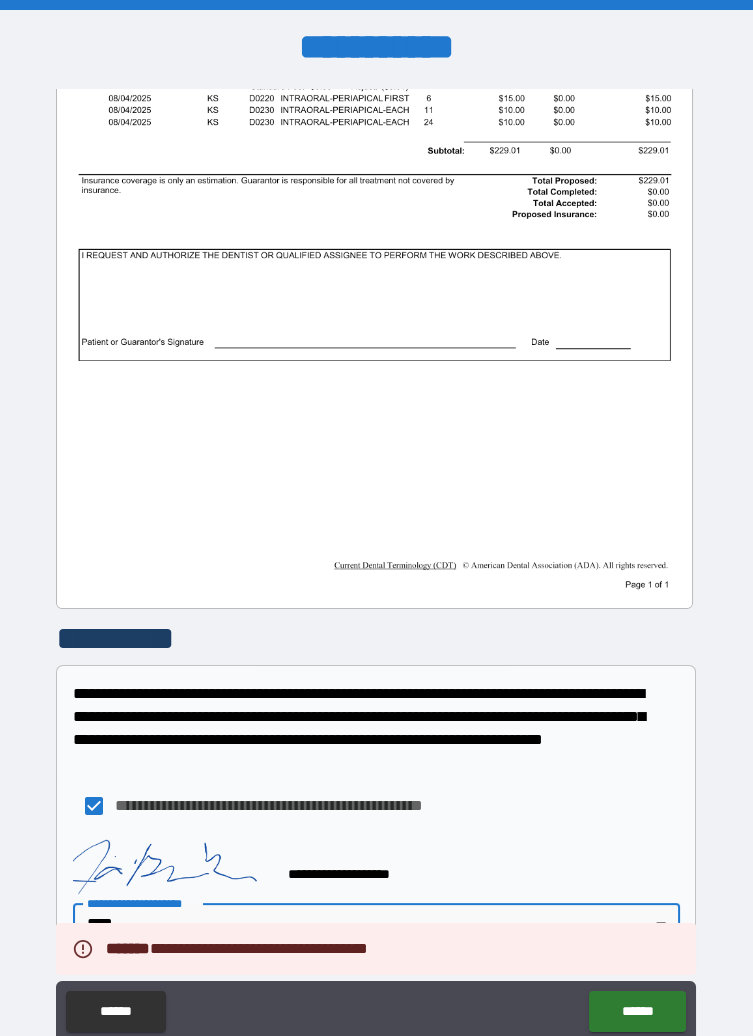 click on "******" at bounding box center (637, 1011) 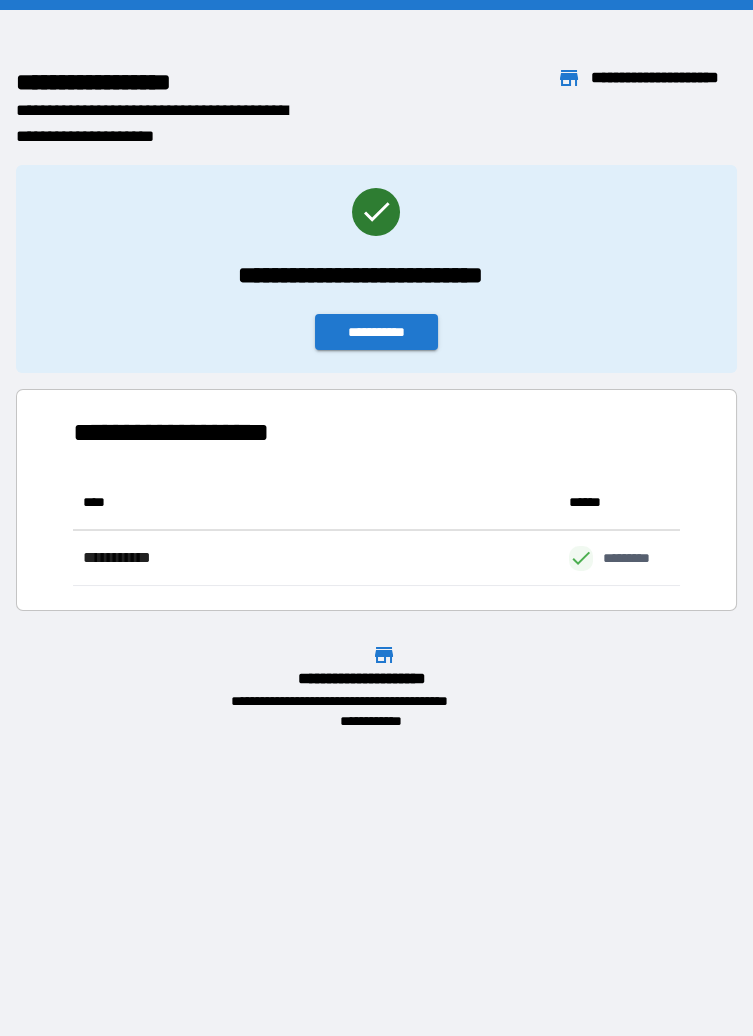 scroll, scrollTop: 0, scrollLeft: 0, axis: both 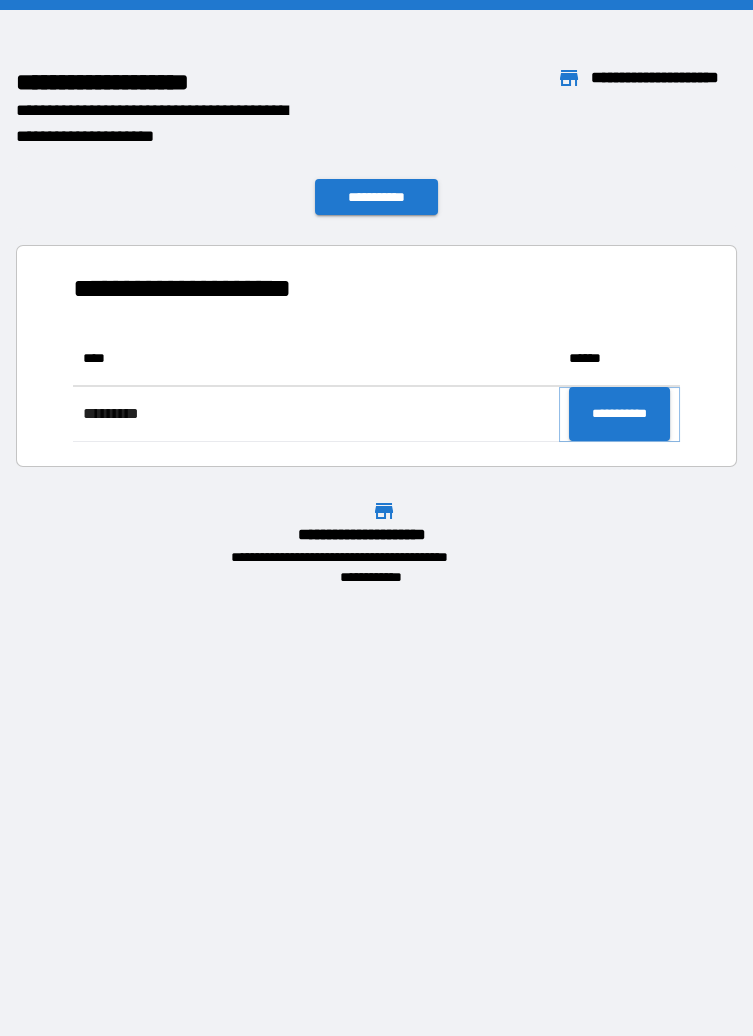 click on "**********" at bounding box center (619, 414) 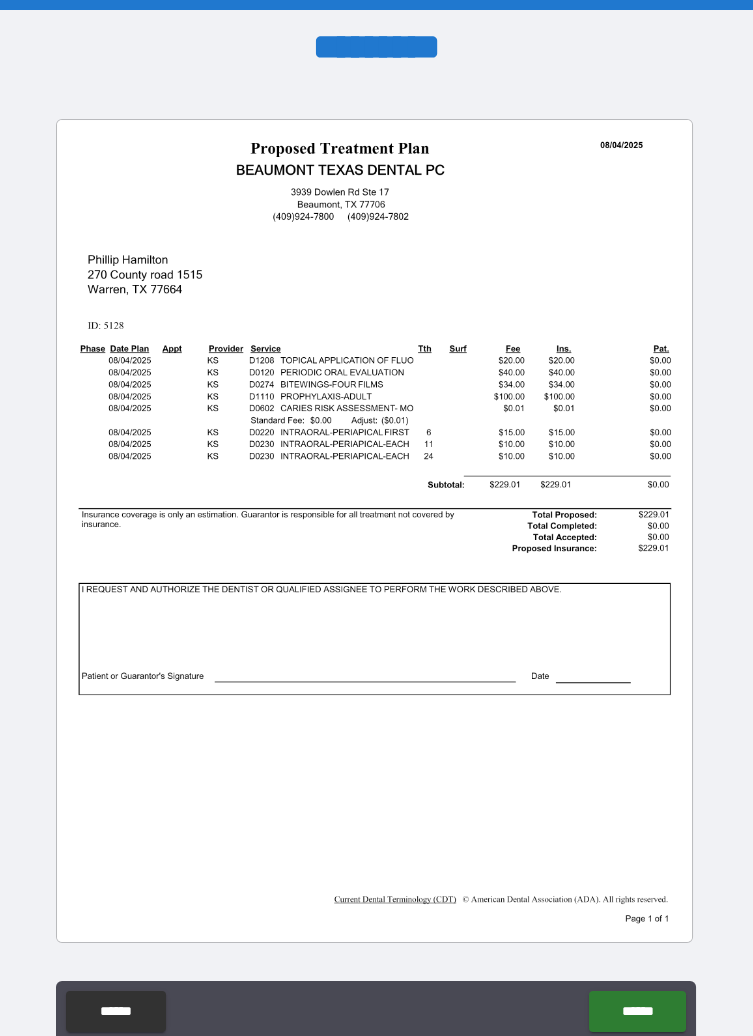 click at bounding box center (374, 531) 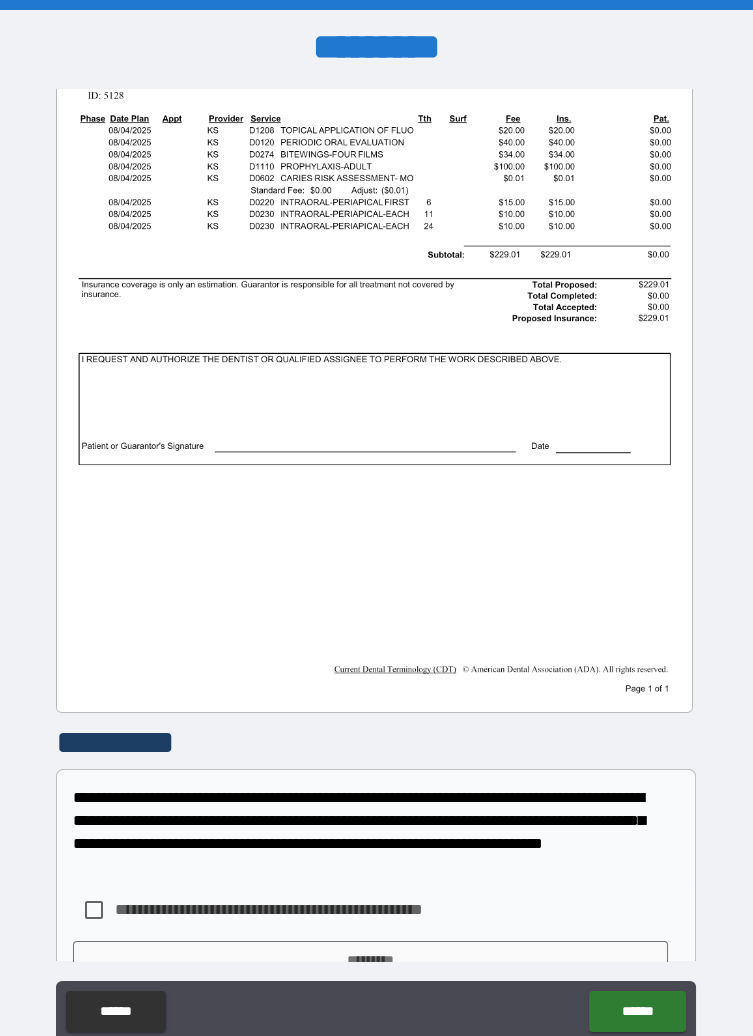 scroll, scrollTop: 318, scrollLeft: 0, axis: vertical 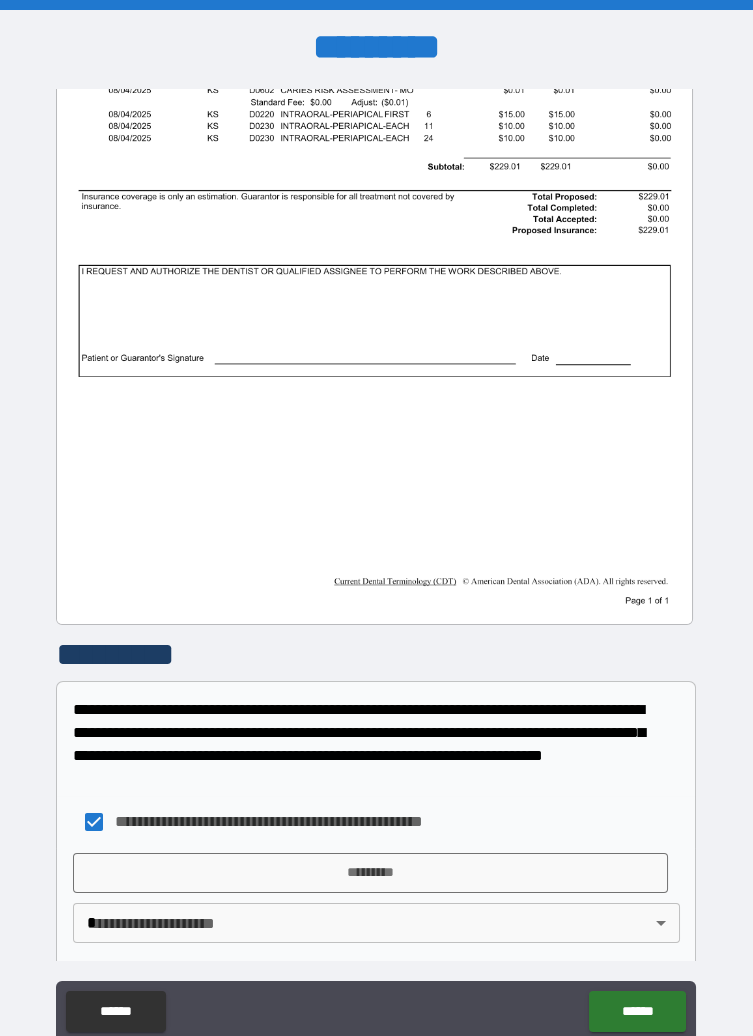 click on "*********" at bounding box center [370, 873] 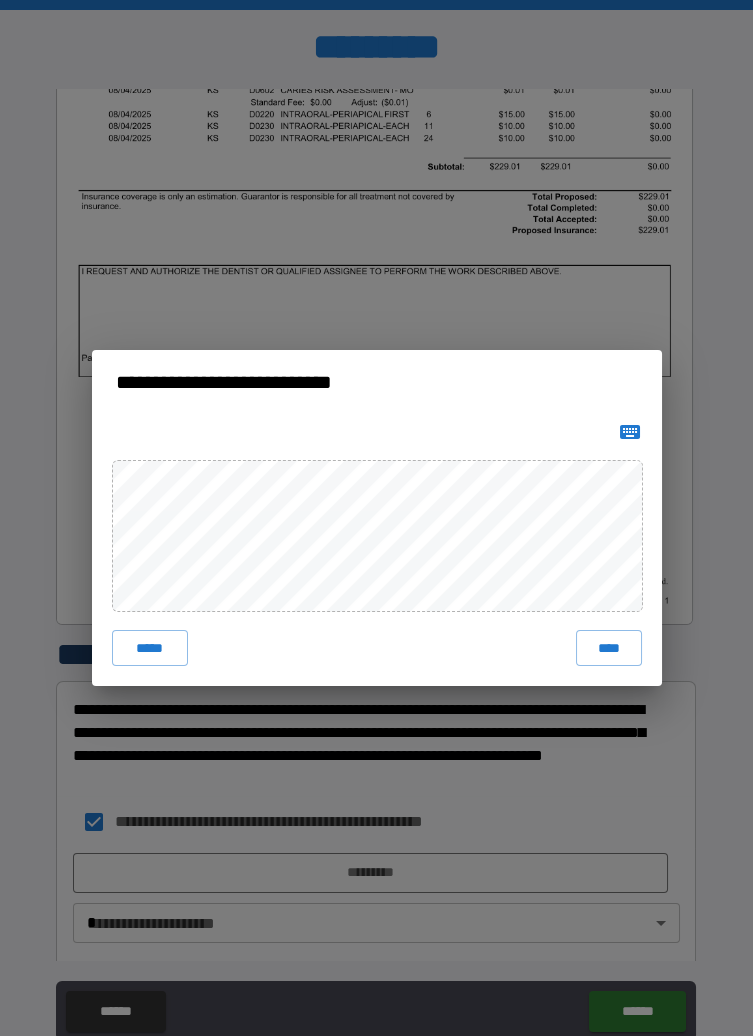 click on "****" at bounding box center [608, 648] 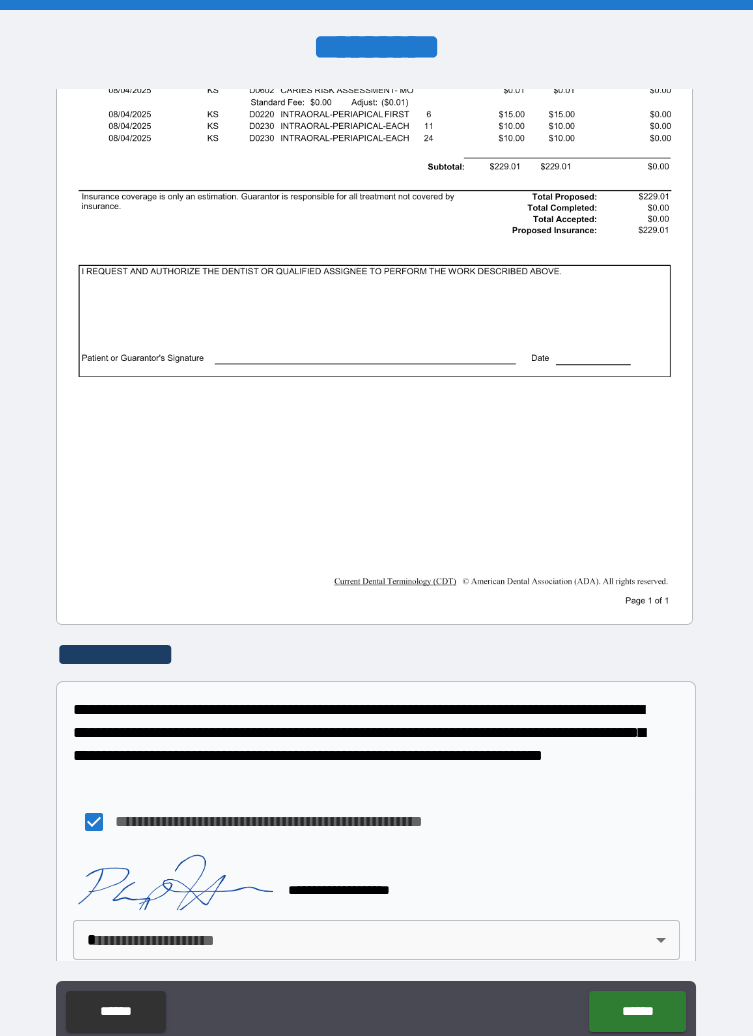 scroll, scrollTop: 336, scrollLeft: 0, axis: vertical 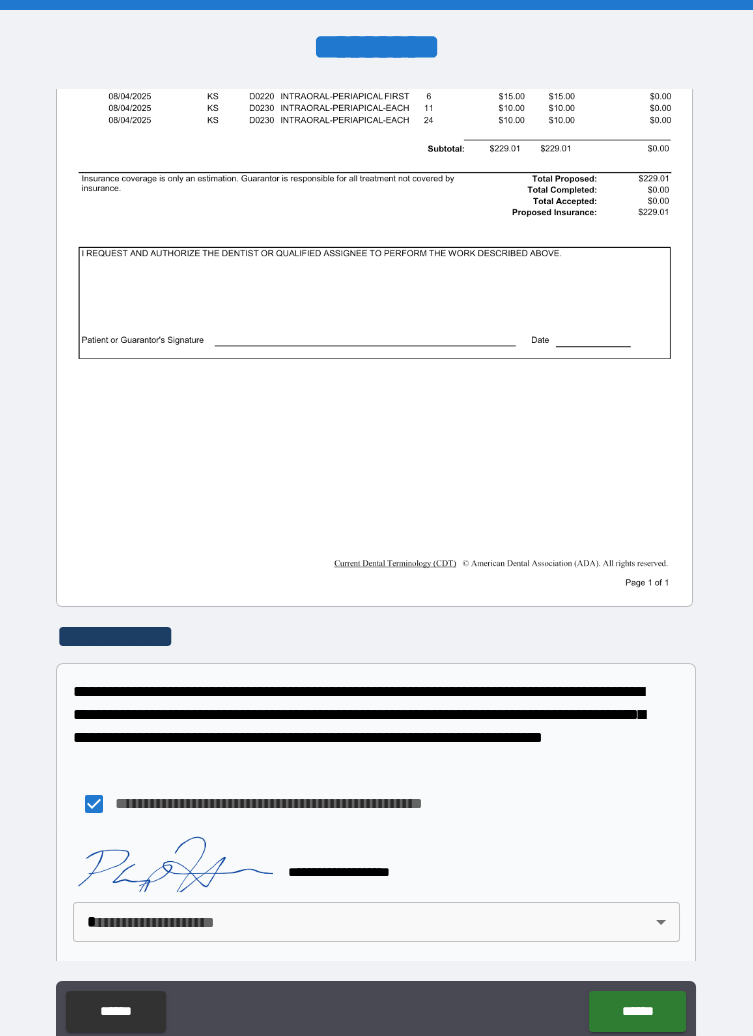 click on "**********" at bounding box center [376, 566] 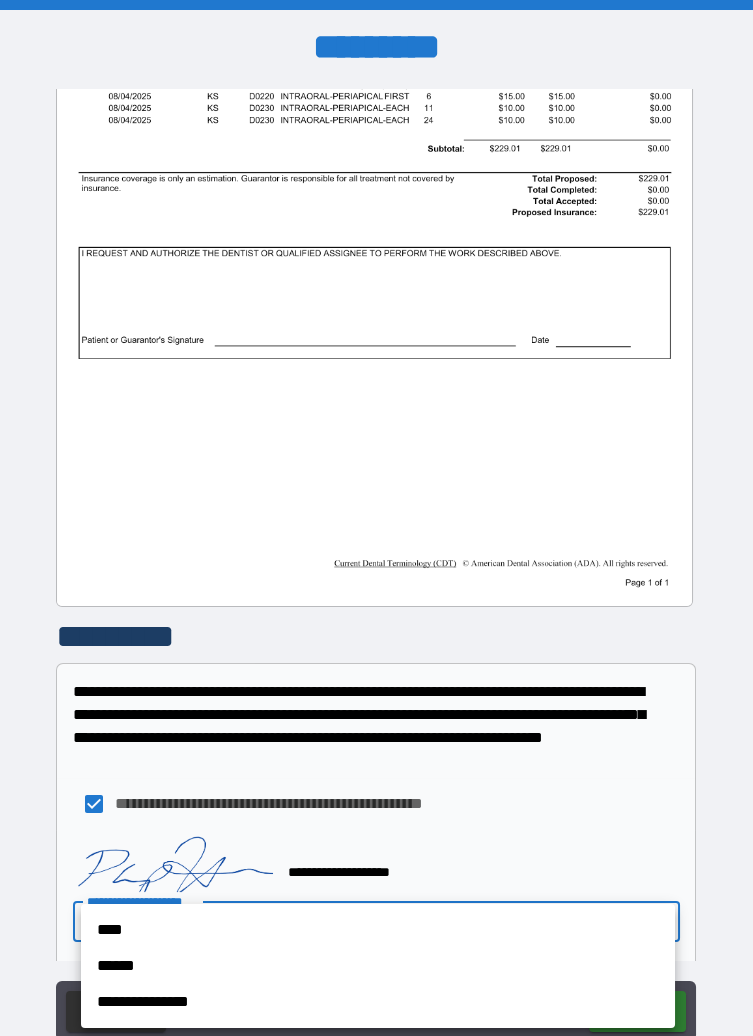 click on "****" at bounding box center [378, 930] 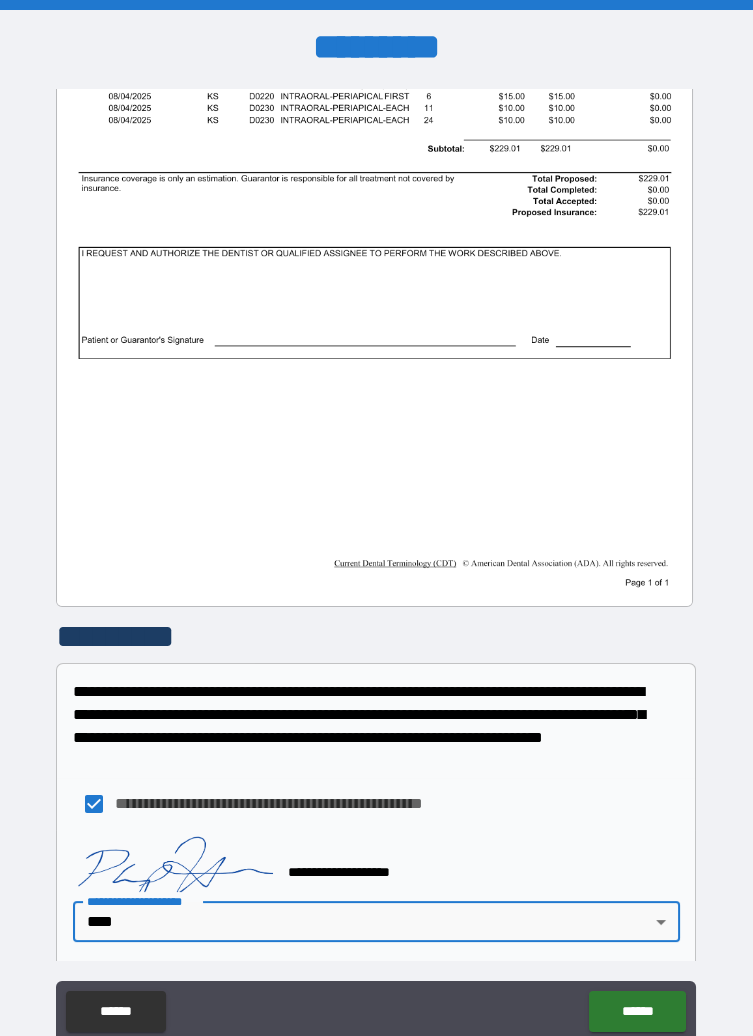 click on "******" at bounding box center [637, 1011] 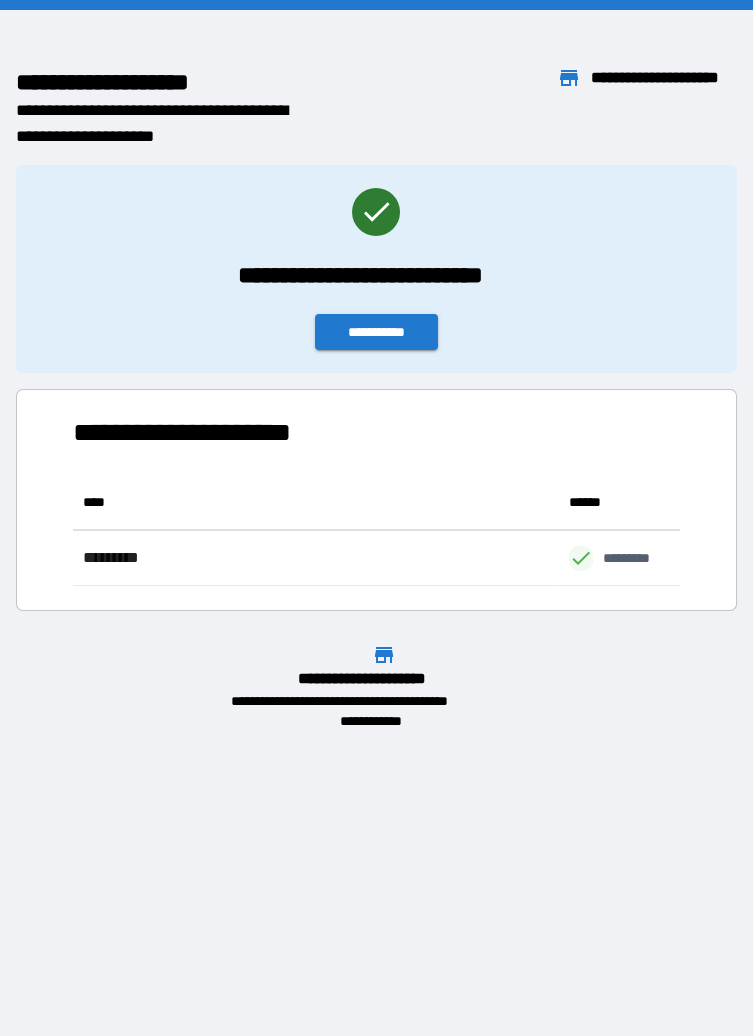 scroll, scrollTop: 0, scrollLeft: 0, axis: both 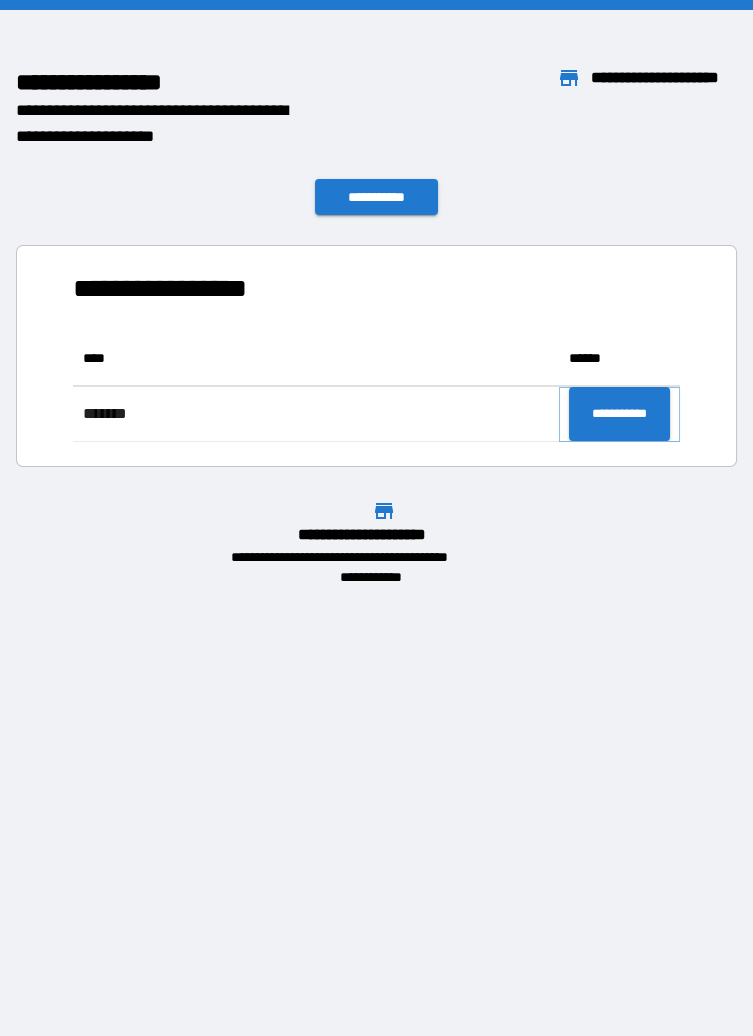 click on "**********" at bounding box center [619, 414] 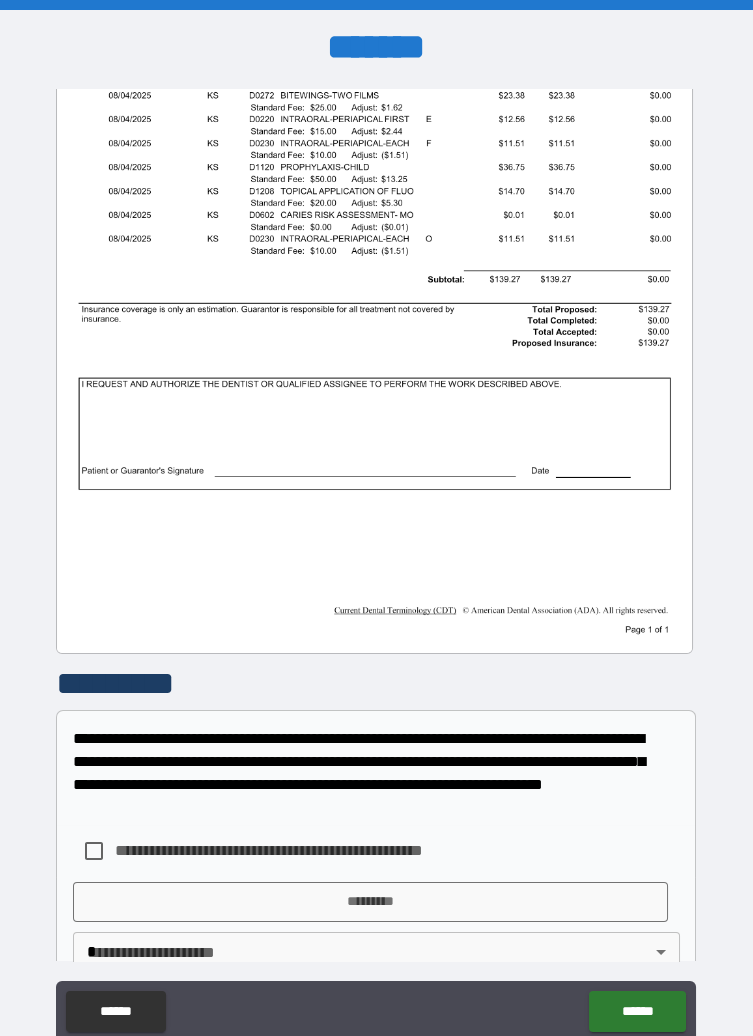 scroll, scrollTop: 318, scrollLeft: 0, axis: vertical 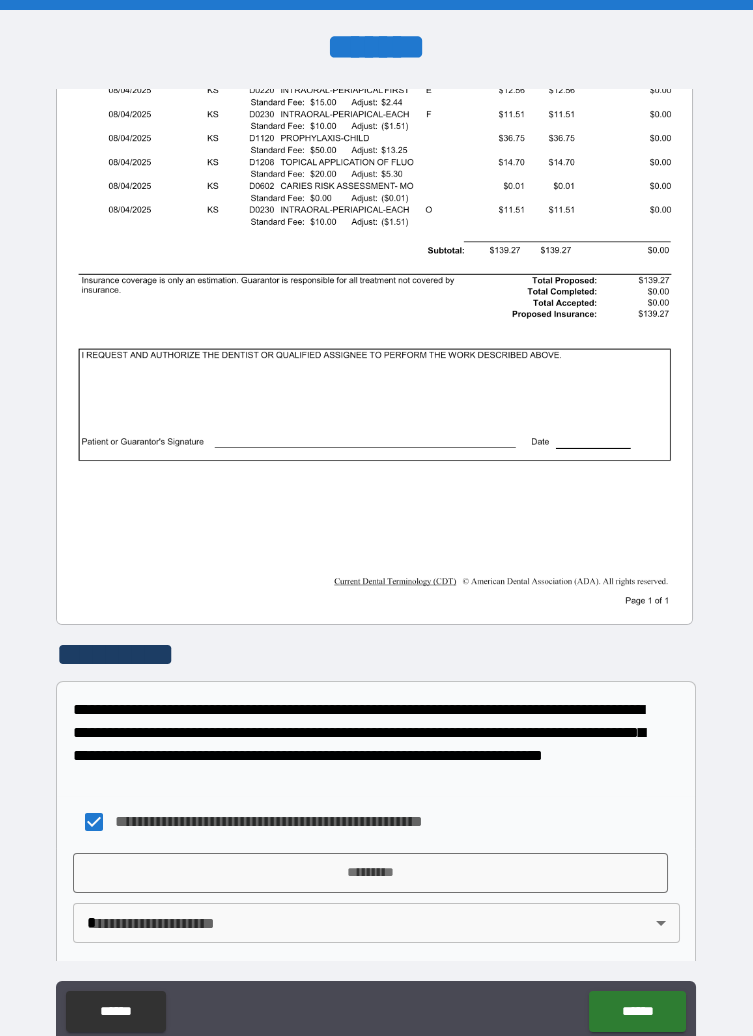 click on "*********" at bounding box center (370, 873) 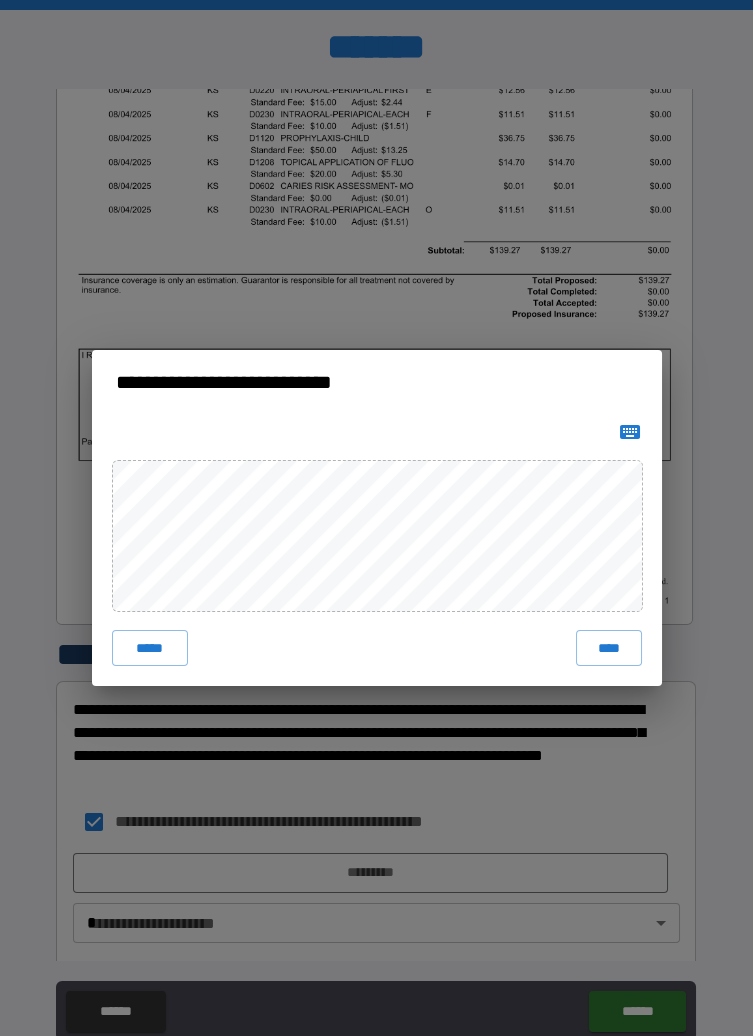 click on "****" at bounding box center [608, 648] 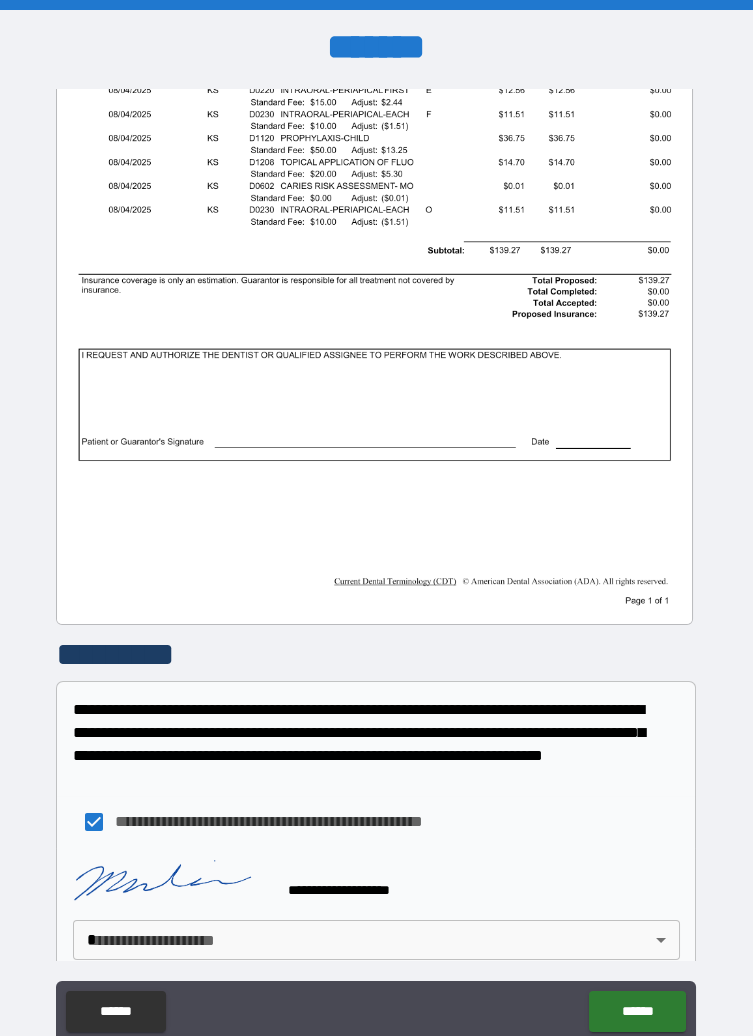 click on "**********" at bounding box center [376, 566] 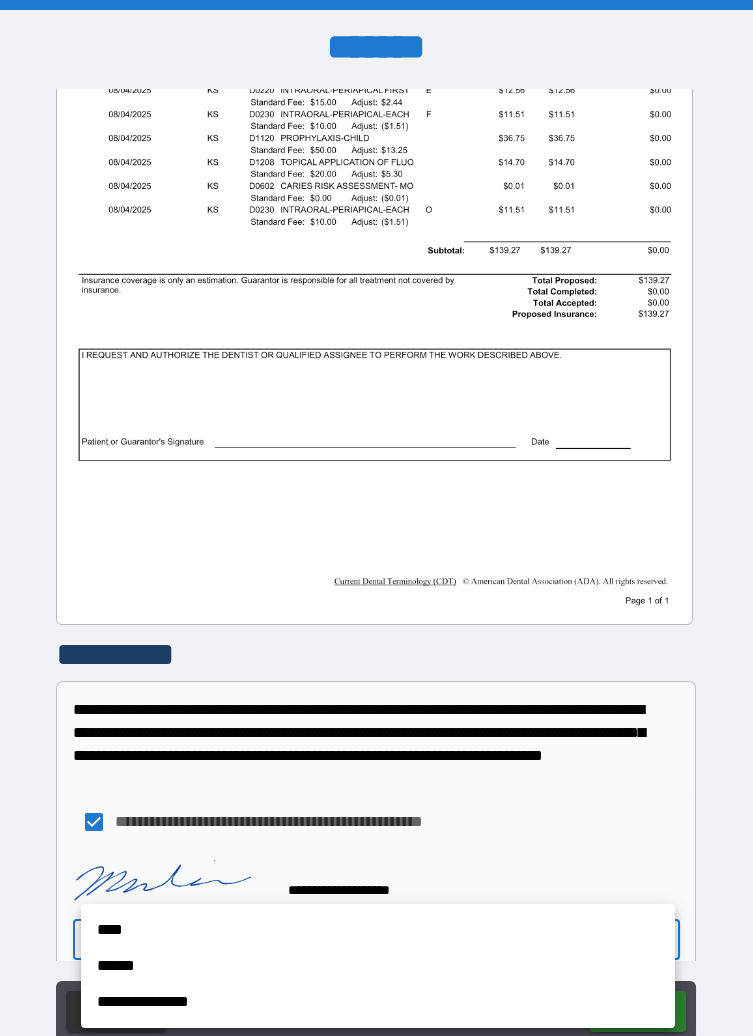 click on "**********" at bounding box center [378, 1002] 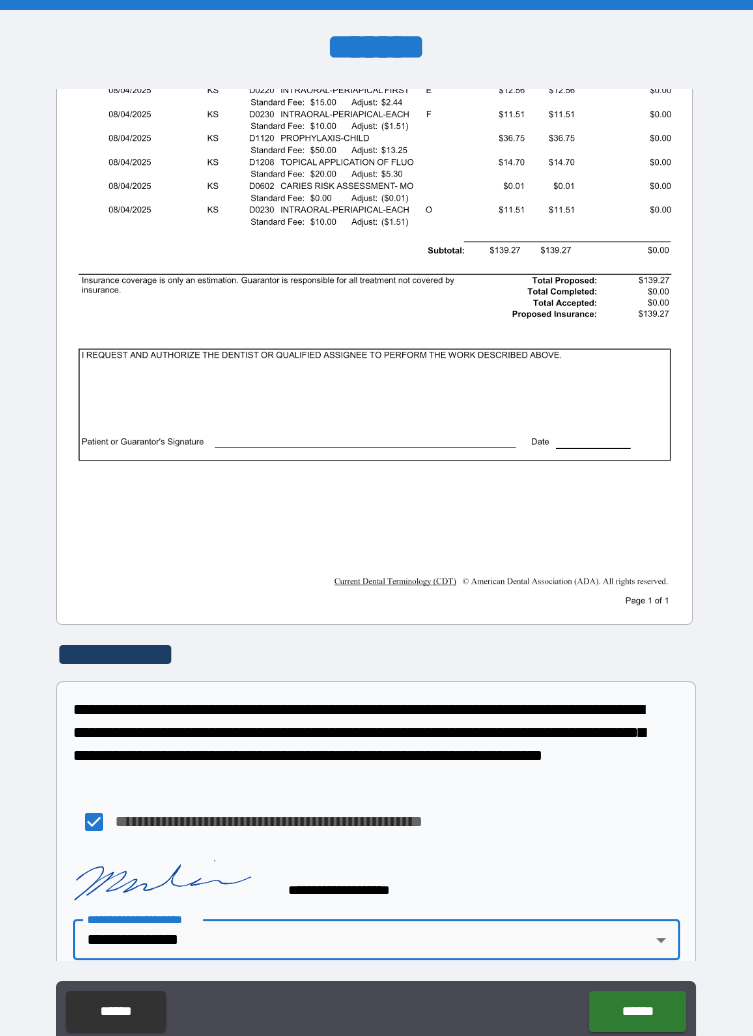 click on "******" at bounding box center [637, 1011] 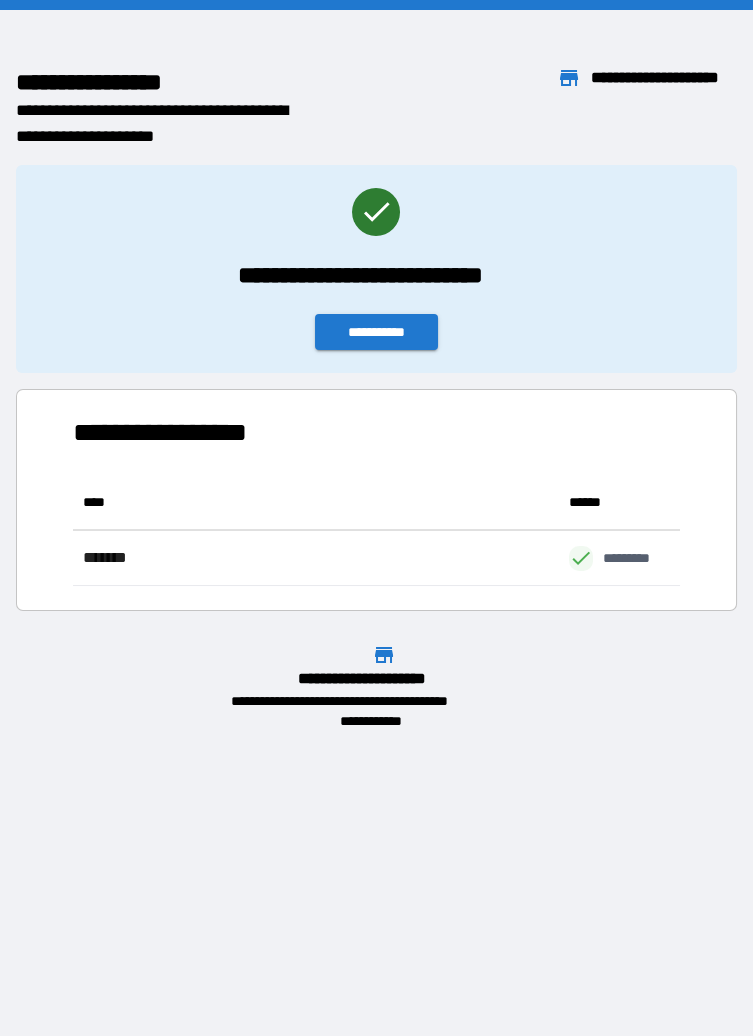 scroll, scrollTop: 0, scrollLeft: 0, axis: both 